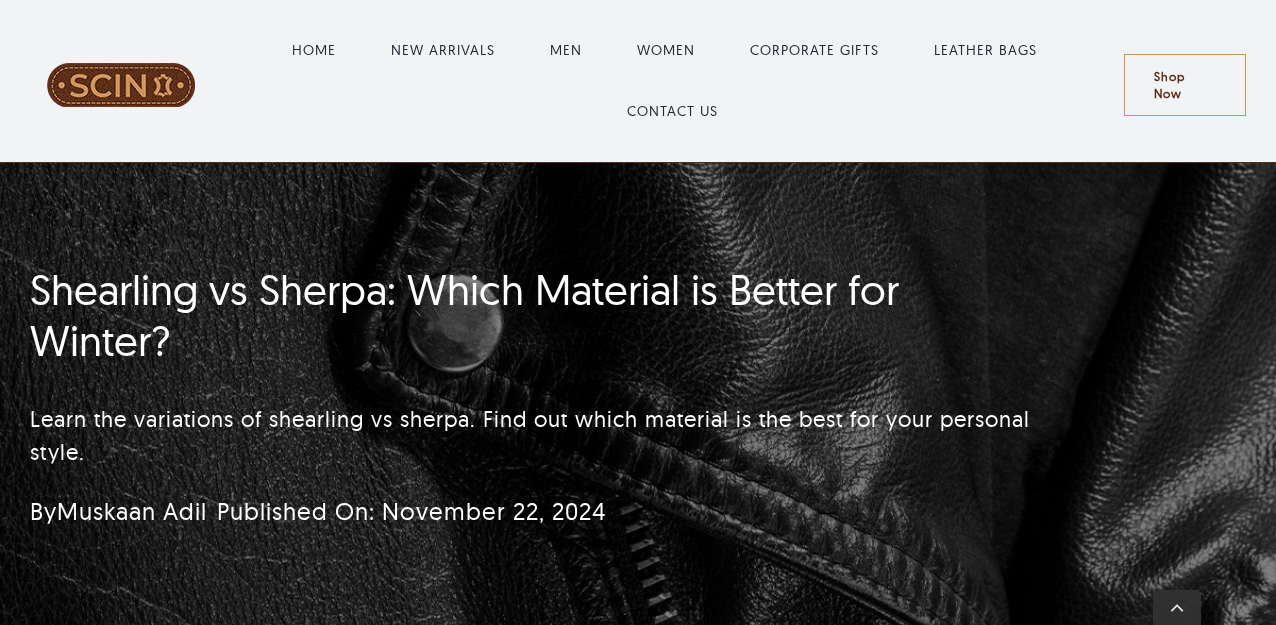 scroll, scrollTop: 1600, scrollLeft: 0, axis: vertical 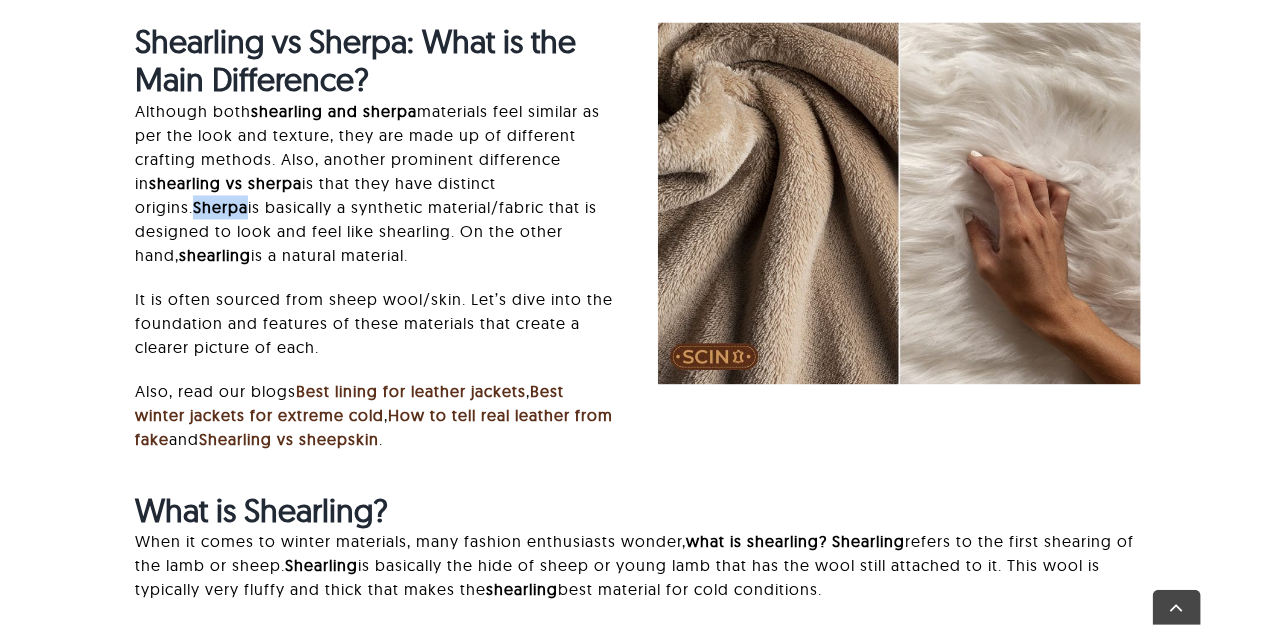 drag, startPoint x: 553, startPoint y: 185, endPoint x: 607, endPoint y: 182, distance: 54.08327 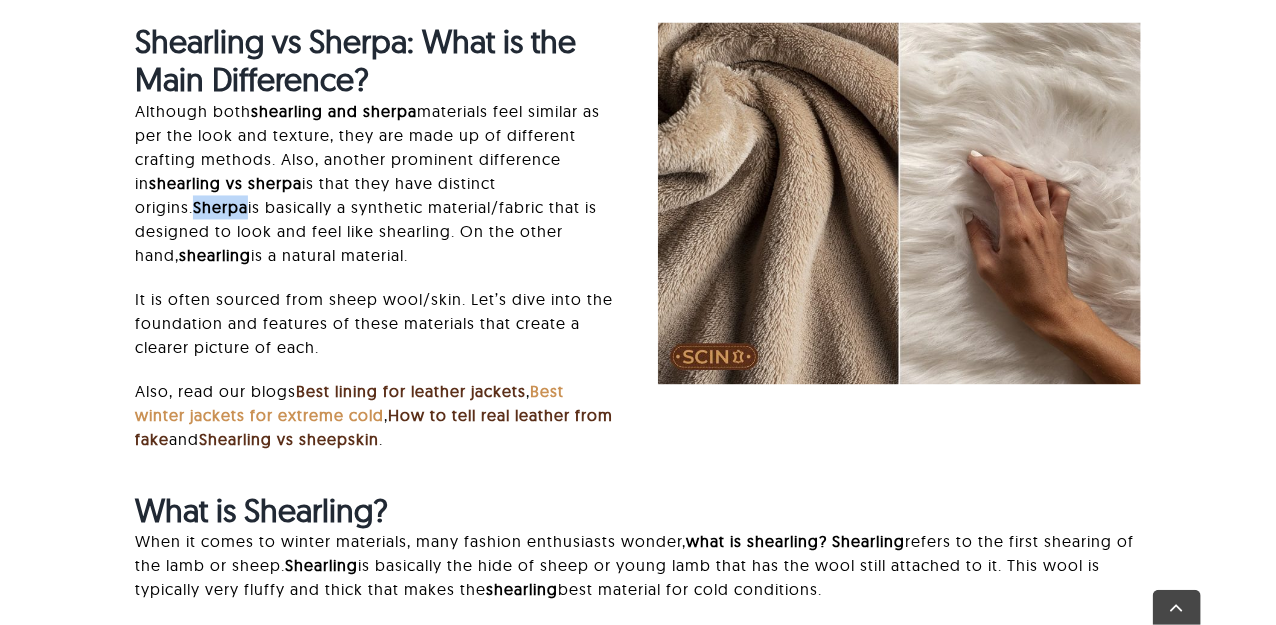 click on "Best winter jackets for extreme cold" at bounding box center [349, 404] 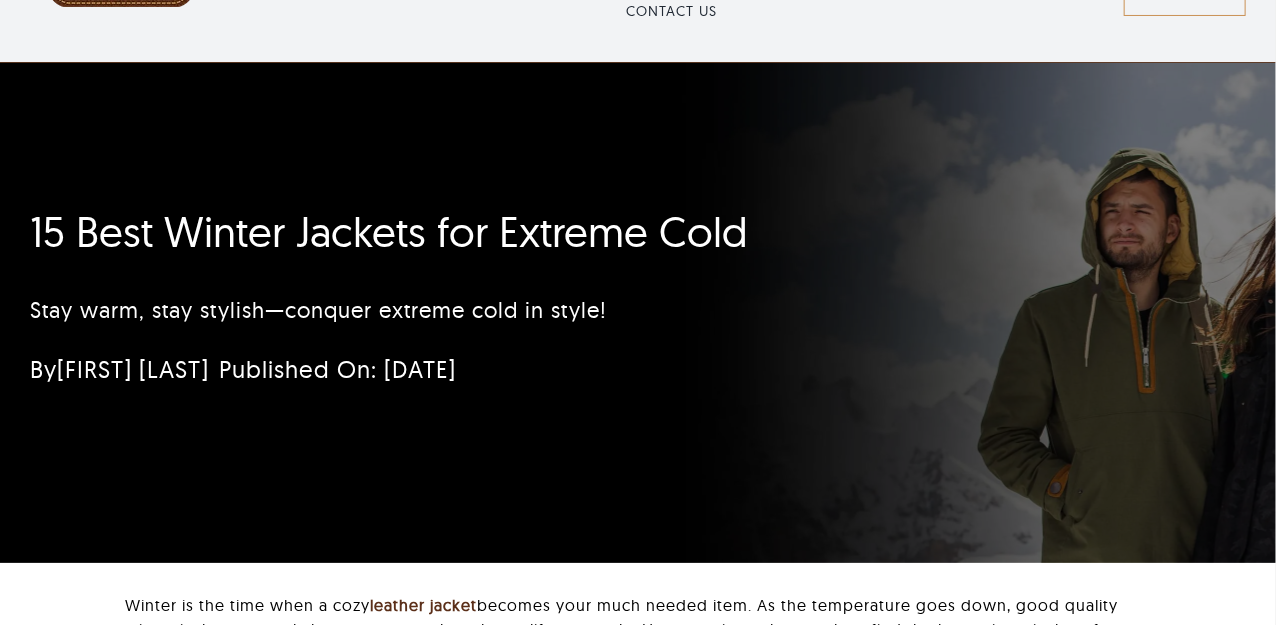 scroll, scrollTop: 0, scrollLeft: 0, axis: both 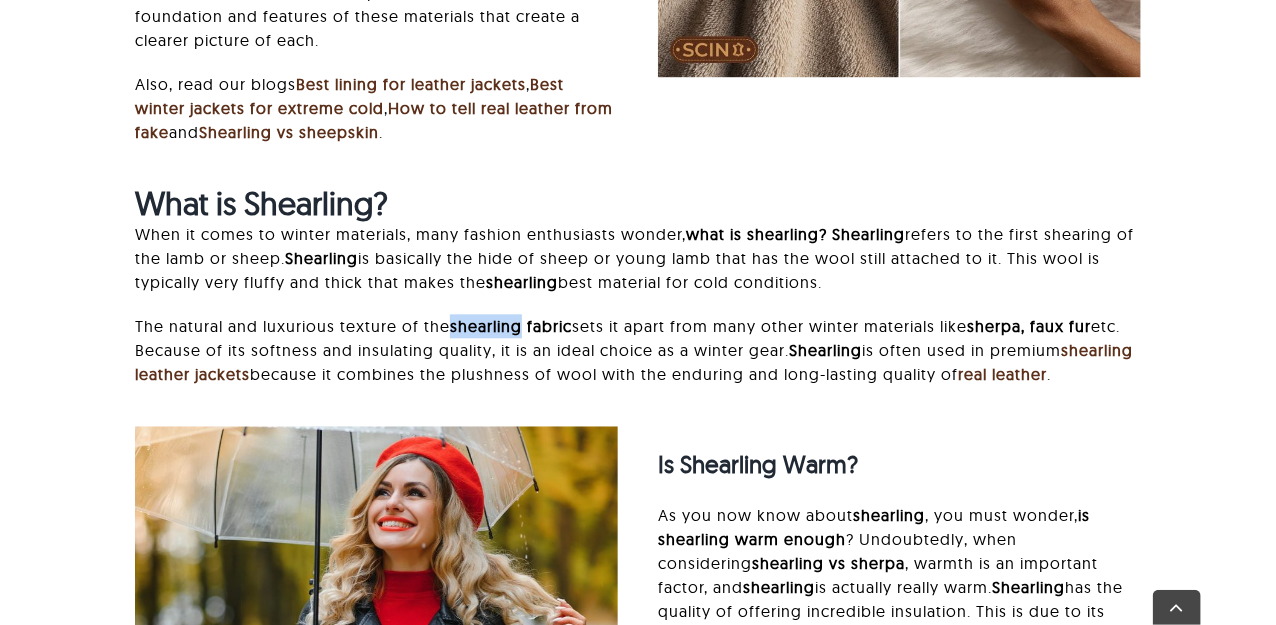 drag, startPoint x: 451, startPoint y: 330, endPoint x: 523, endPoint y: 319, distance: 72.835434 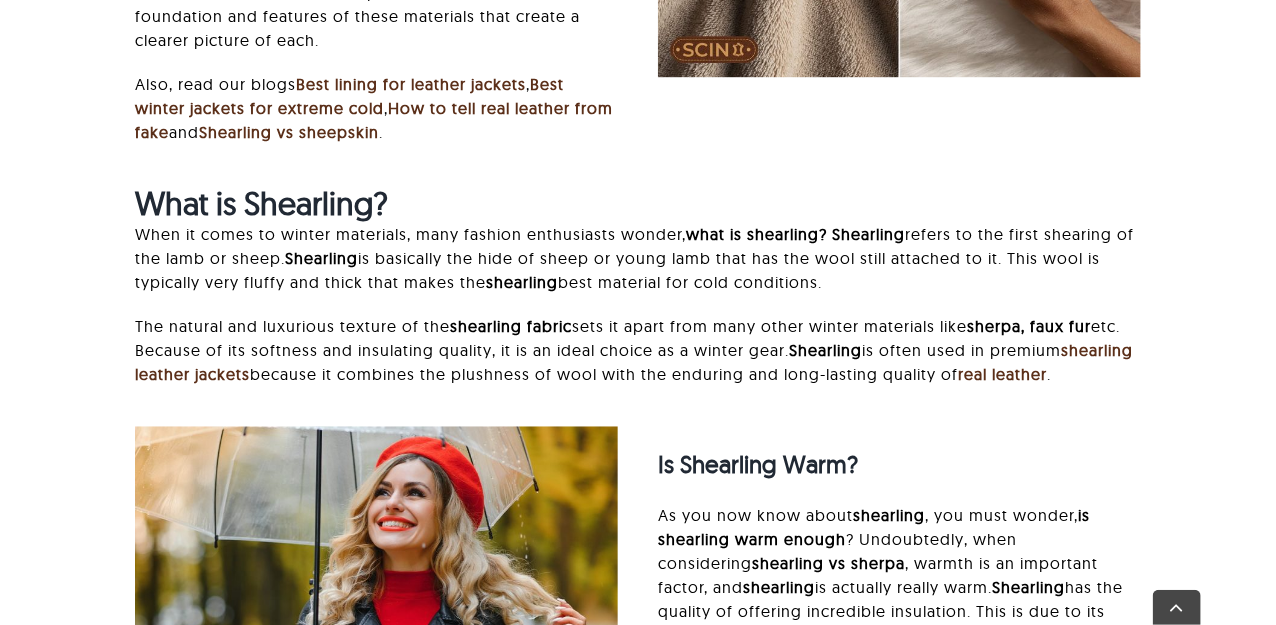 click on "The natural and luxurious texture of the  shearling fabric  sets it apart from many other winter materials like  sherpa, faux fur  etc. Because of its softness and insulating quality, it is an ideal choice as a winter gear.  Shearling  is often used in premium  shearling leather jackets  because it combines the plushness of wool with the enduring and long-lasting quality of  real leather ." at bounding box center [638, 350] 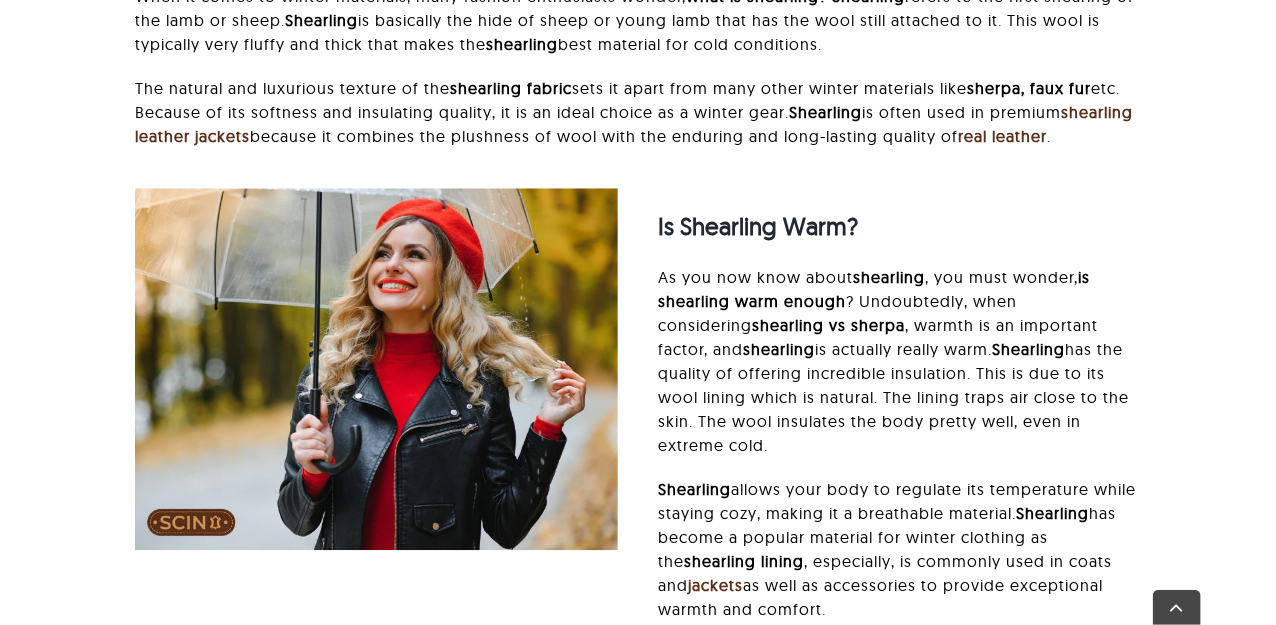 scroll, scrollTop: 2208, scrollLeft: 0, axis: vertical 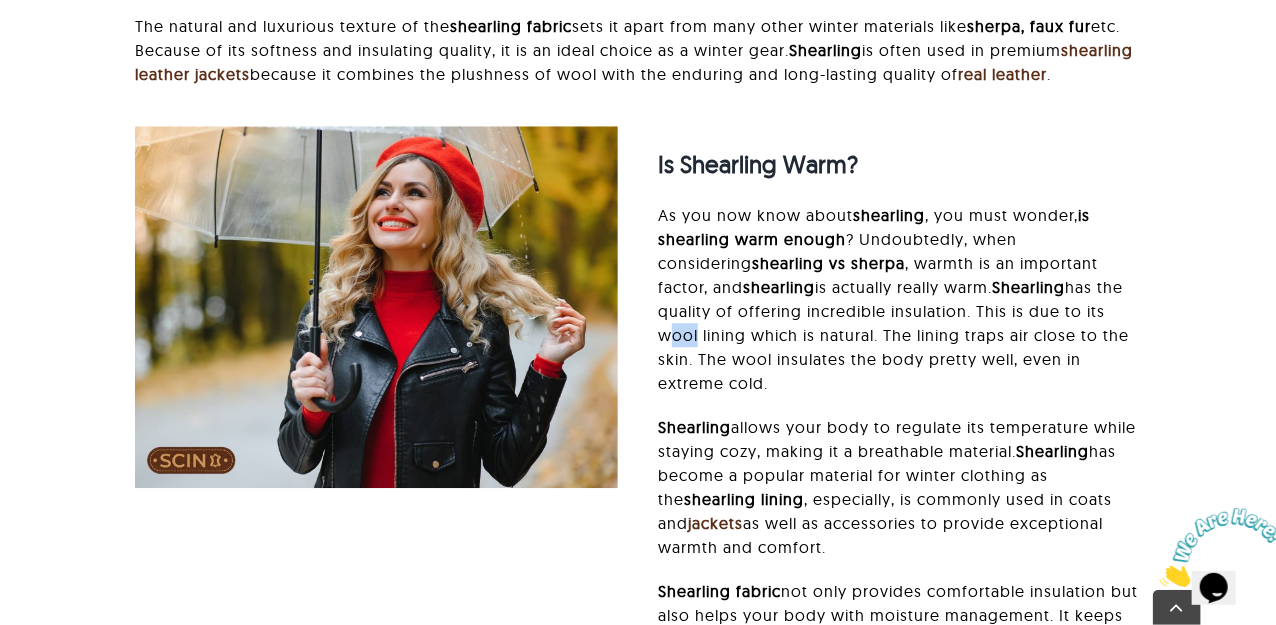 drag, startPoint x: 1029, startPoint y: 307, endPoint x: 1063, endPoint y: 305, distance: 34.058773 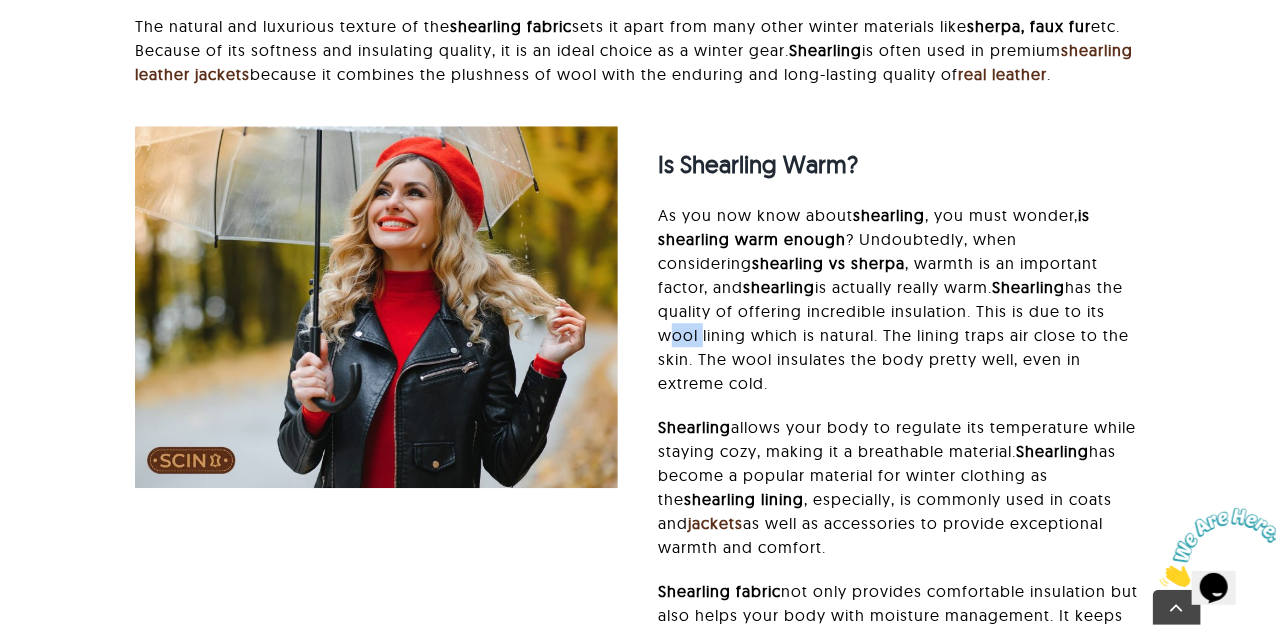 drag, startPoint x: 1031, startPoint y: 308, endPoint x: 1071, endPoint y: 310, distance: 40.04997 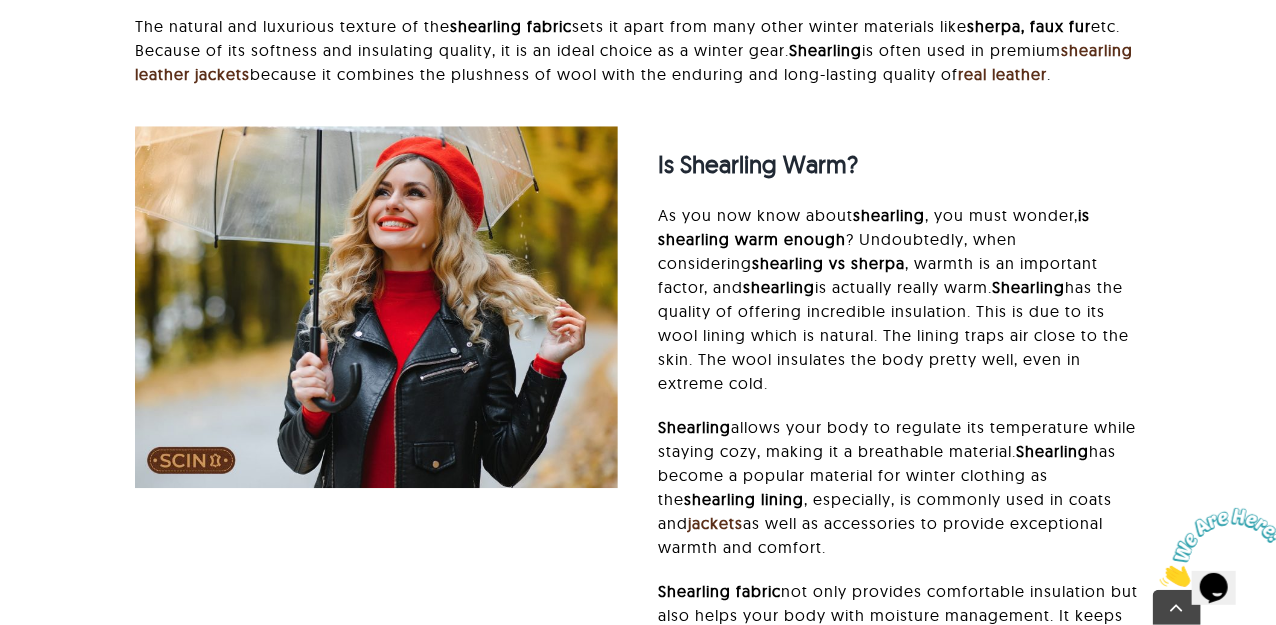 click on "As you now know about  shearling , you must wonder,  is shearling warm enough ? Undoubtedly, when considering  shearling vs sherpa , warmth is an important factor, and  shearling  is actually really warm.  Shearling  has the quality of offering incredible insulation. This is due to its wool lining which is natural. The lining traps air close to the skin. The wool insulates the body pretty well, even in extreme cold." at bounding box center (899, 299) 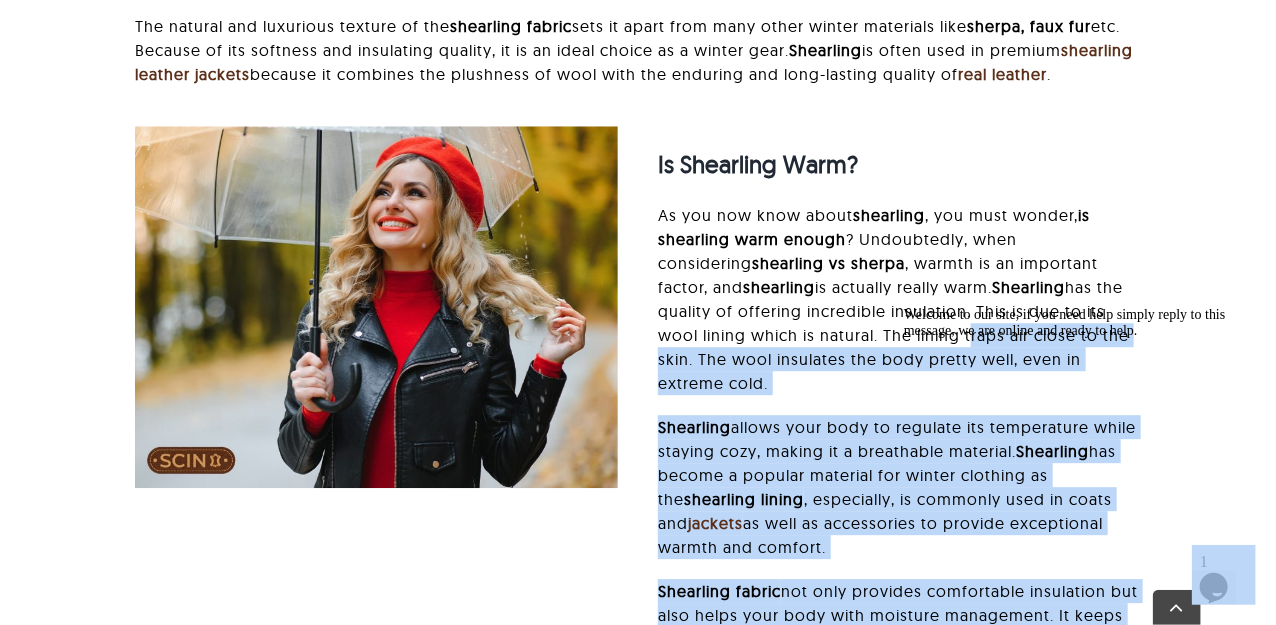 drag, startPoint x: 1767, startPoint y: 631, endPoint x: 908, endPoint y: 328, distance: 910.8732 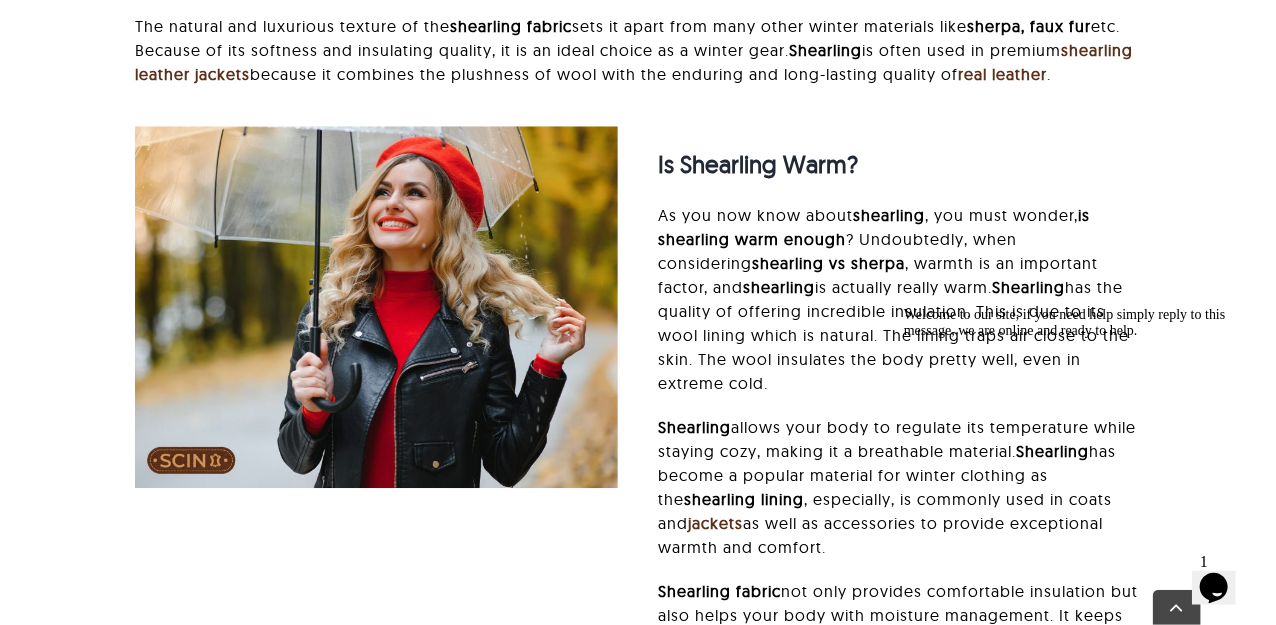 click on "Welcome to our site, if you need help simply reply to this message, we are online and ready to help." at bounding box center (1083, 322) 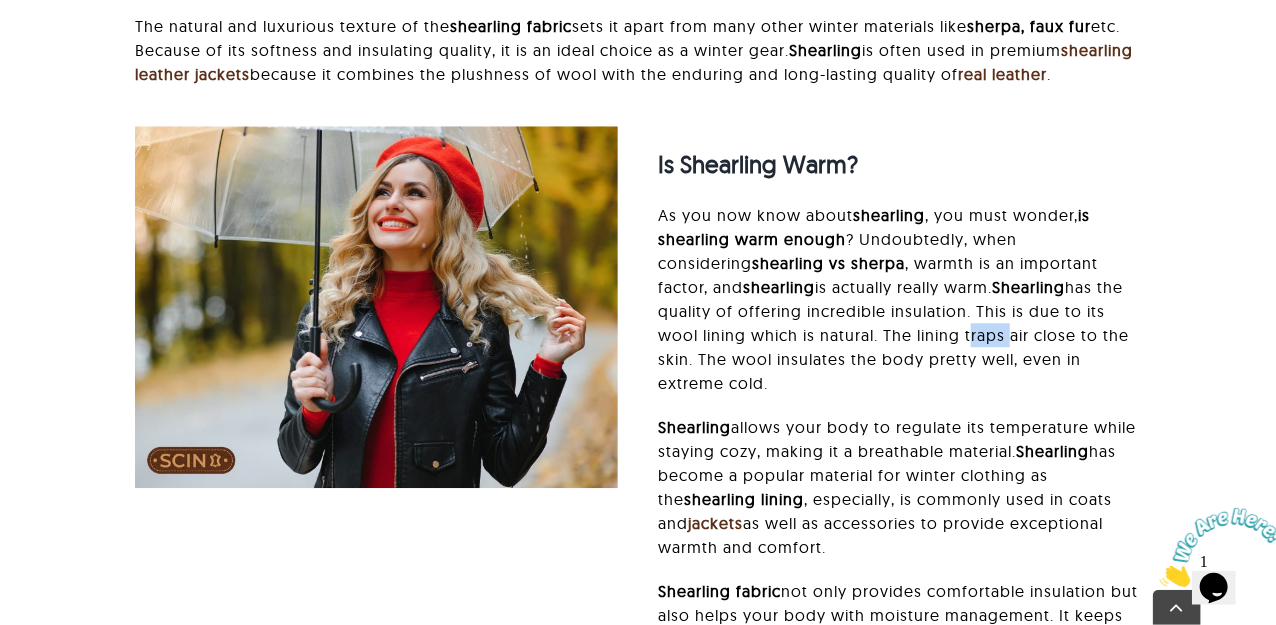 drag, startPoint x: 875, startPoint y: 328, endPoint x: 910, endPoint y: 331, distance: 35.128338 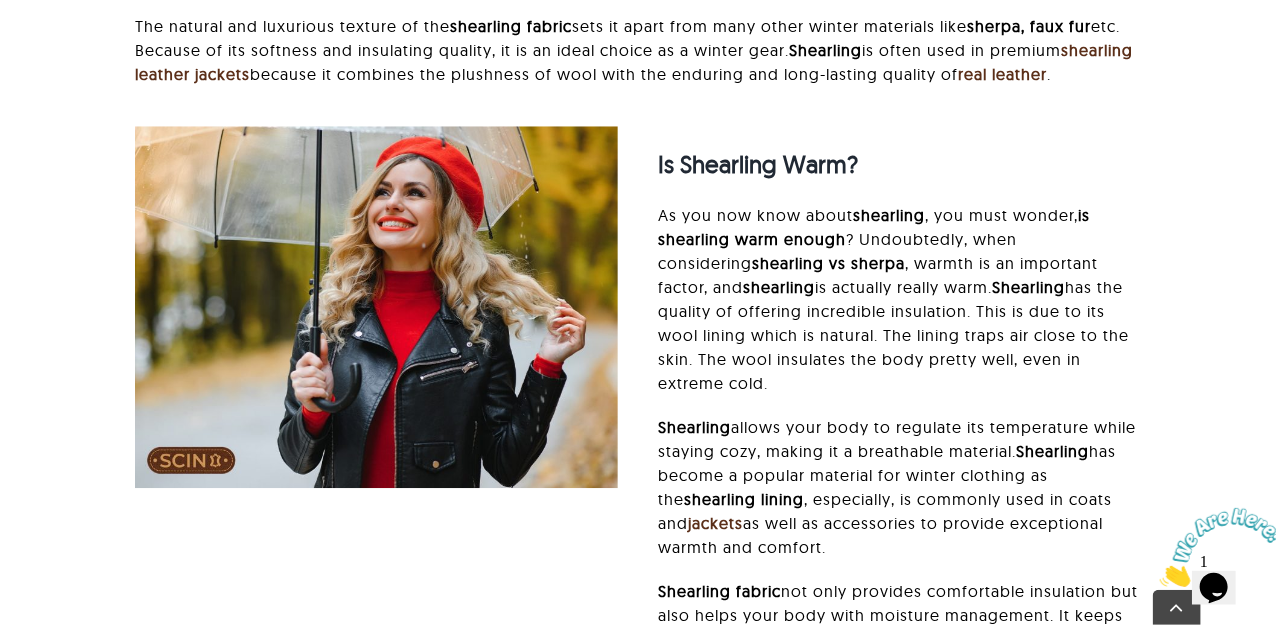 click on "Shearling vs Sherpa  is a common debate when winter fashion and outerwear are considered. Both  shearling and sherpa  materials possess the warmth and comfort that makes them a much-needed garment. But each of these materials have unique qualities that differentiates them and makes them more suitable for different audiences in certain conditions.
For your investment in a new coat, lining or a jacket, understanding the key differences between the  real shearling and real sherpa  can help make a much better decision as per your style. We will walk you through the major differences in  shearling vs sherpa  debate. Here, you will find everything you need to know from benefits to the unique qualities of each, helping you choose the best material for winter as per your aesthetic fashion sense.
Get your  Shearling leather jackets ,  Women shearling leather jacket ,  Men shearling leather jacket  and  Sherpa jackets  from  SCIN , the  best leather jacket  brand.
Table Of Contents
1" at bounding box center [638, 1548] 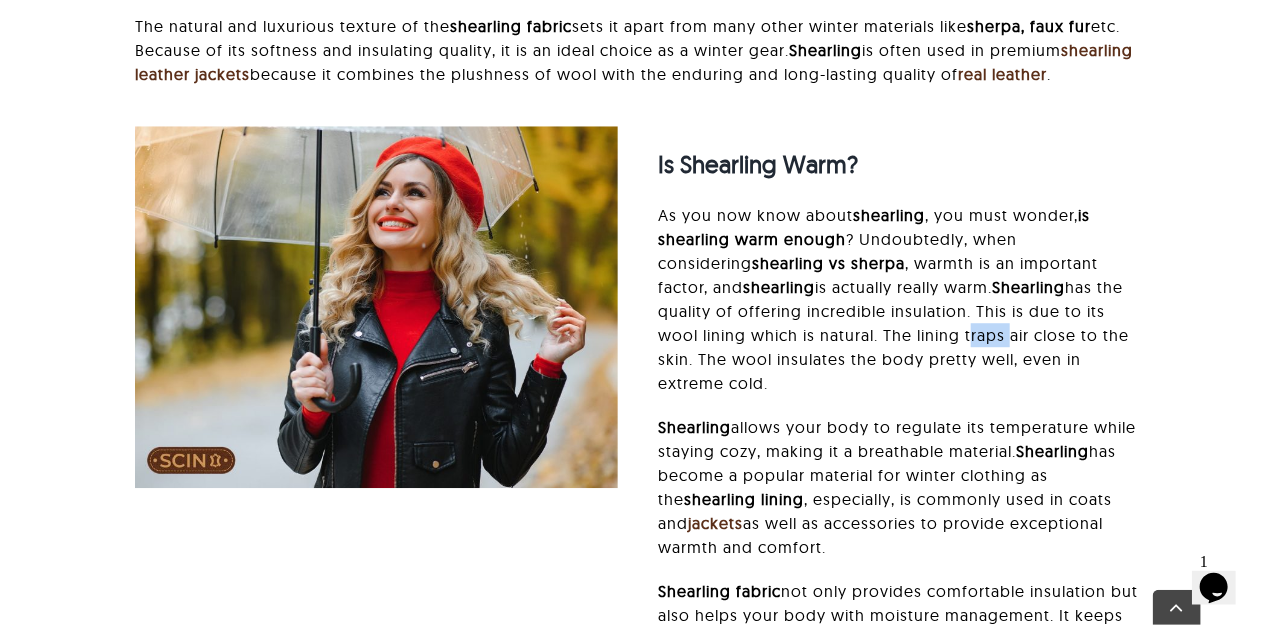 drag, startPoint x: 874, startPoint y: 338, endPoint x: 913, endPoint y: 340, distance: 39.051247 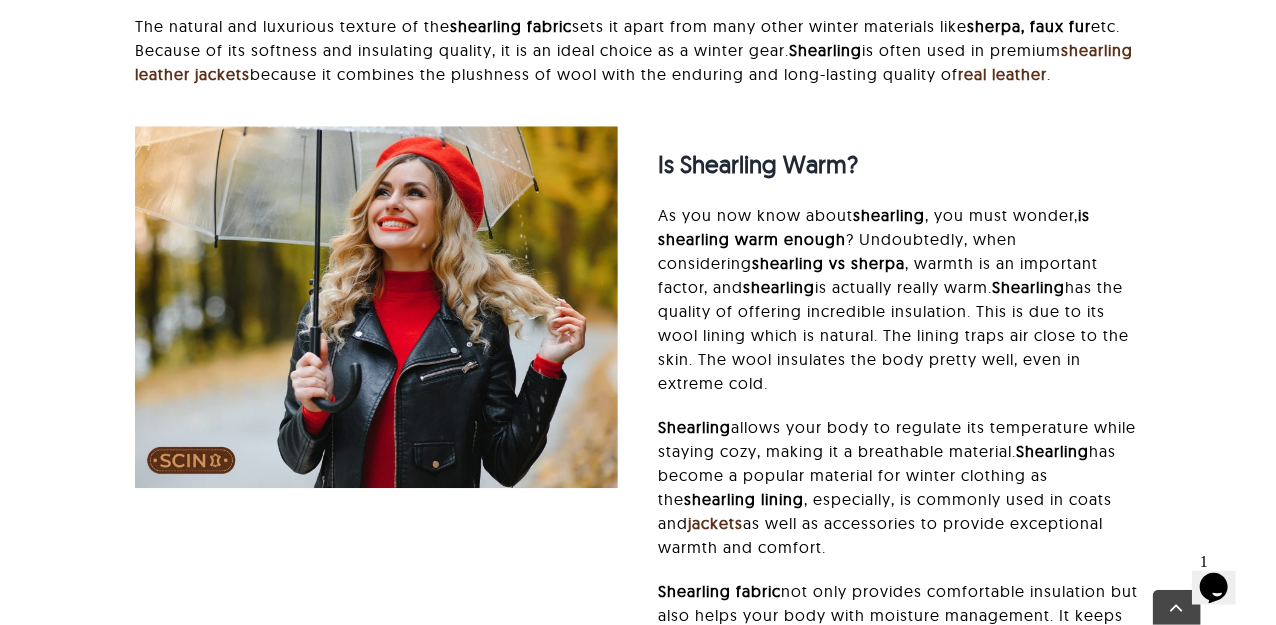 click on "Shearling vs Sherpa  is a common debate when winter fashion and outerwear are considered. Both  shearling and sherpa  materials possess the warmth and comfort that makes them a much-needed garment. But each of these materials have unique qualities that differentiates them and makes them more suitable for different audiences in certain conditions.
For your investment in a new coat, lining or a jacket, understanding the key differences between the  real shearling and real sherpa  can help make a much better decision as per your style. We will walk you through the major differences in  shearling vs sherpa  debate. Here, you will find everything you need to know from benefits to the unique qualities of each, helping you choose the best material for winter as per your aesthetic fashion sense.
Get your  Shearling leather jackets ,  Women shearling leather jacket ,  Men shearling leather jacket  and  Sherpa jackets  from  SCIN , the  best leather jacket  brand.
Table Of Contents
1" at bounding box center [638, 1548] 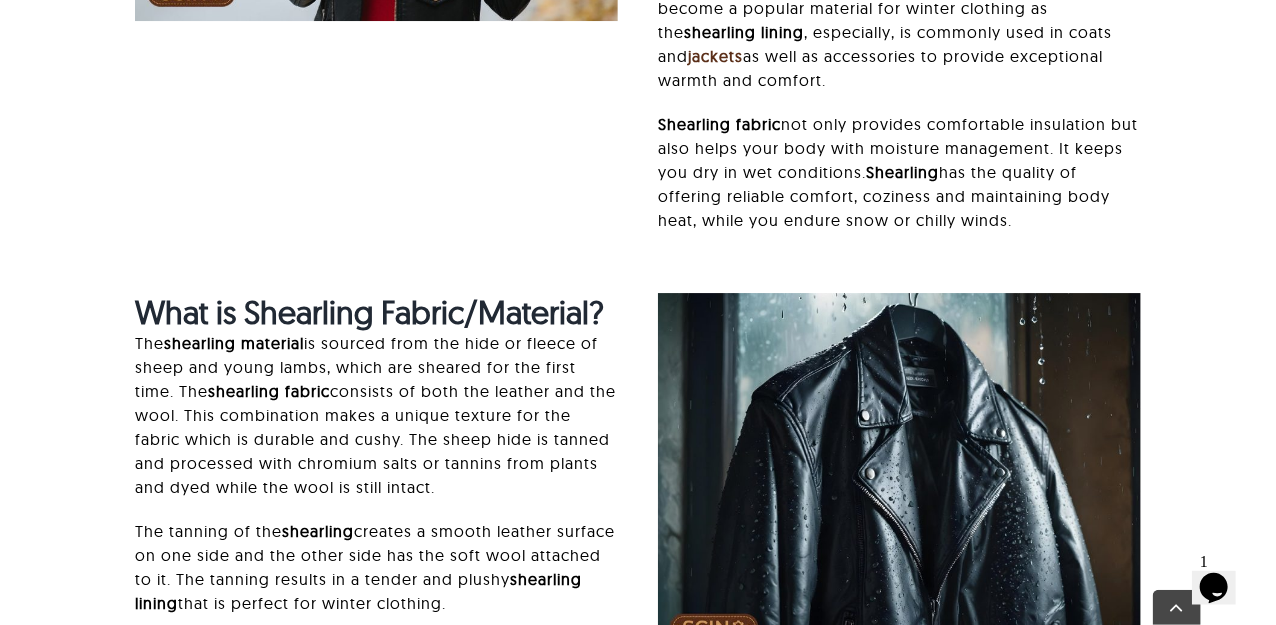 scroll, scrollTop: 2908, scrollLeft: 0, axis: vertical 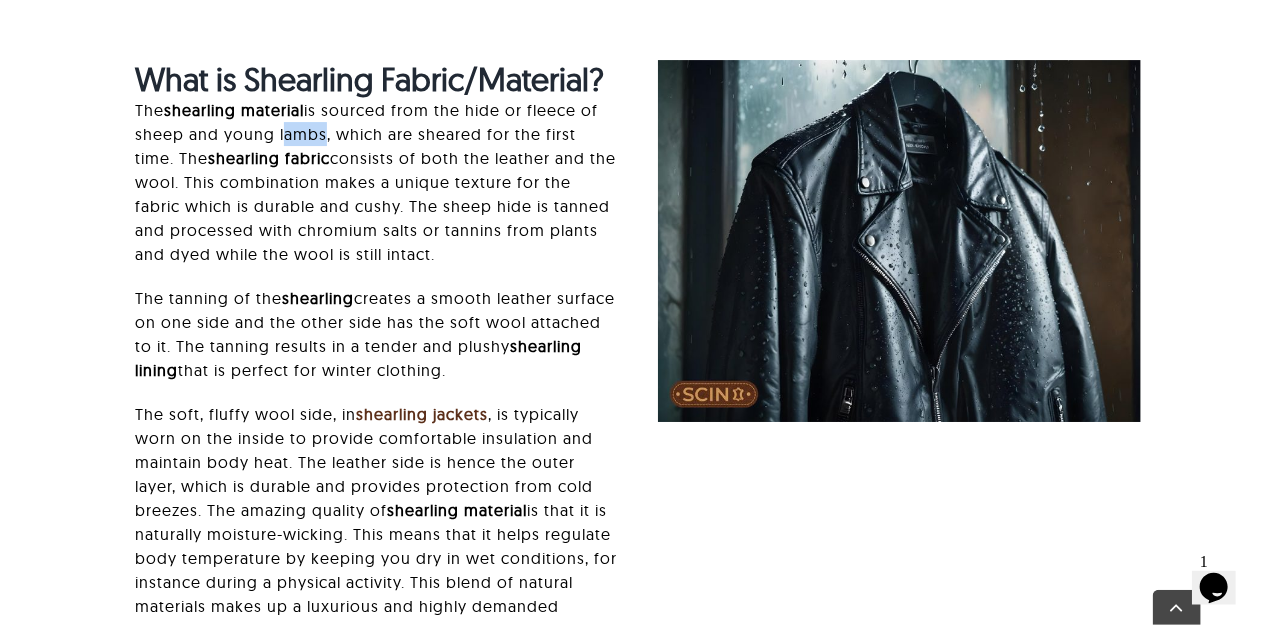 drag, startPoint x: 276, startPoint y: 107, endPoint x: 312, endPoint y: 107, distance: 36 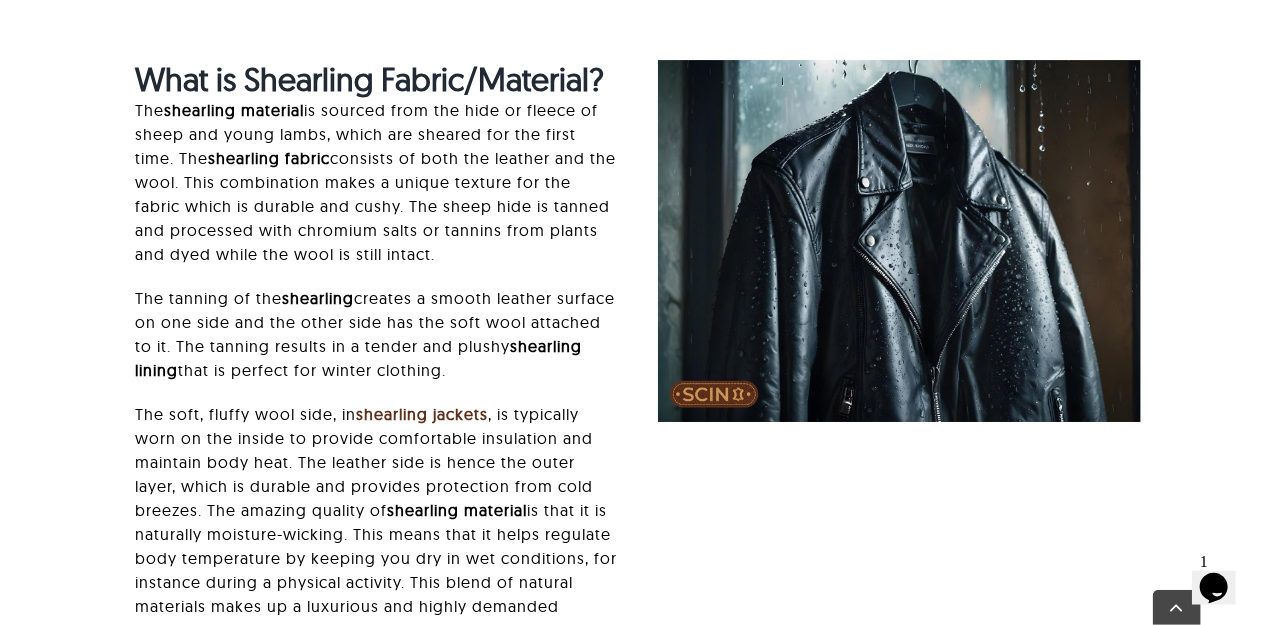 click on "shearling fabric" at bounding box center [269, 158] 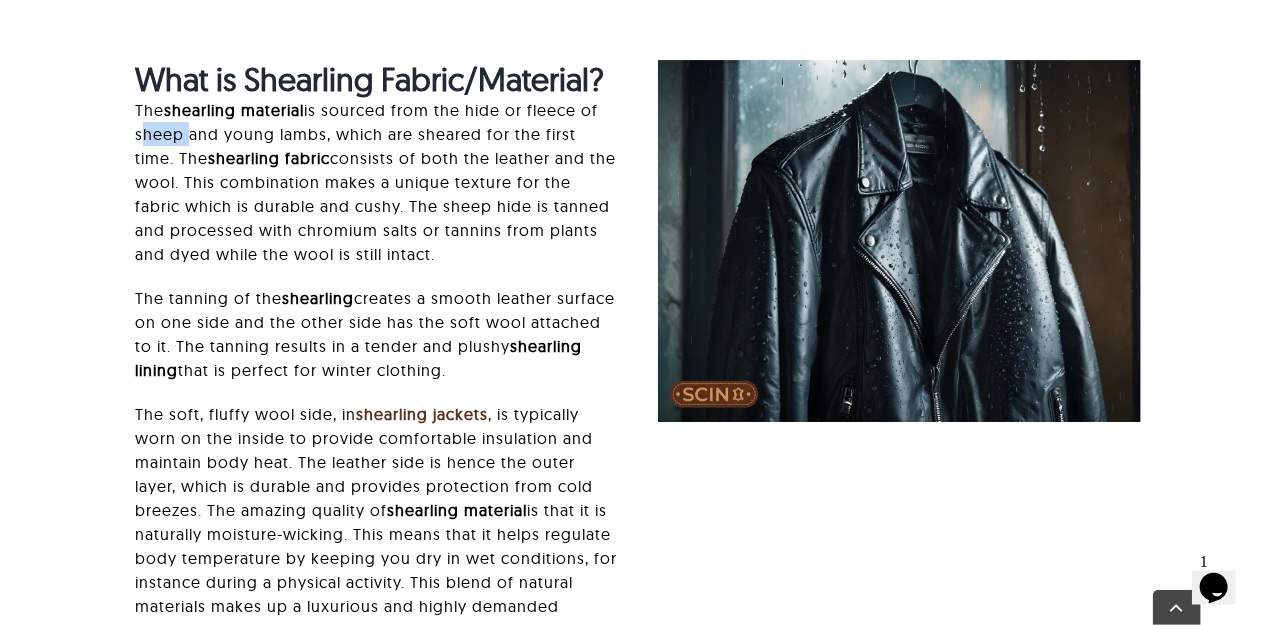 drag, startPoint x: 136, startPoint y: 102, endPoint x: 180, endPoint y: 110, distance: 44.72136 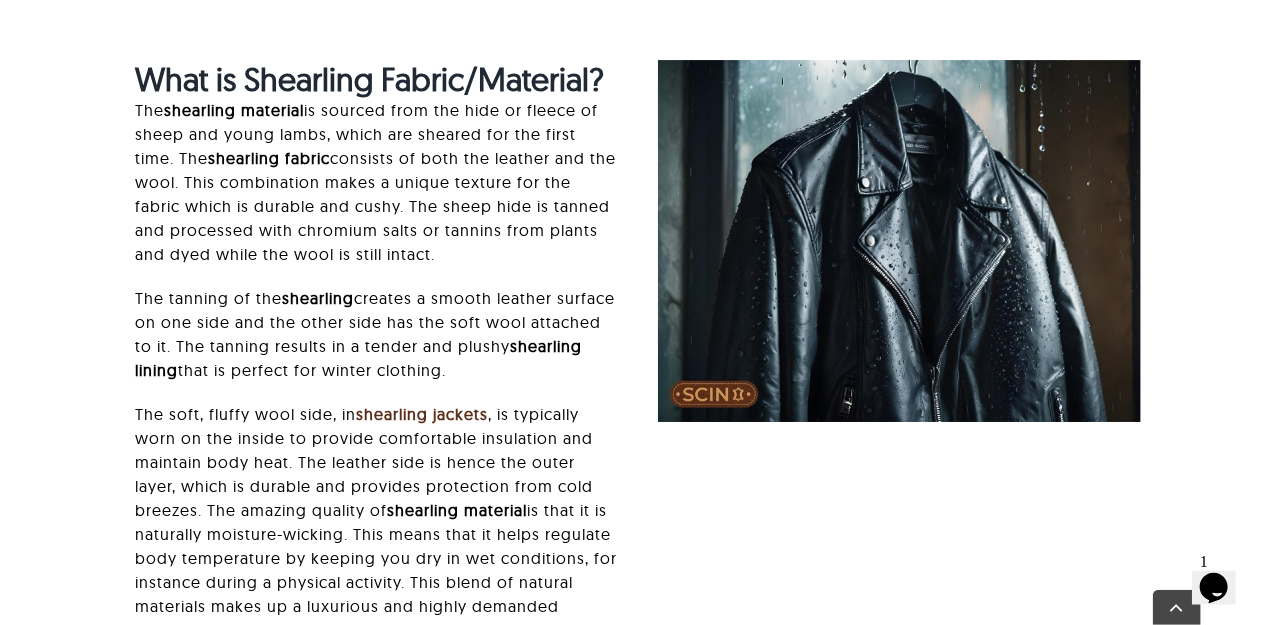 click on "The  shearling material  is sourced from the hide or fleece of sheep and young lambs, which are sheared for the first time. The  shearling fabric  consists of both the leather and the wool. This combination makes a unique texture for the fabric which is durable and cushy. The sheep hide is tanned and processed with chromium salts or tannins from plants and dyed while the wool is still intact." at bounding box center [376, 182] 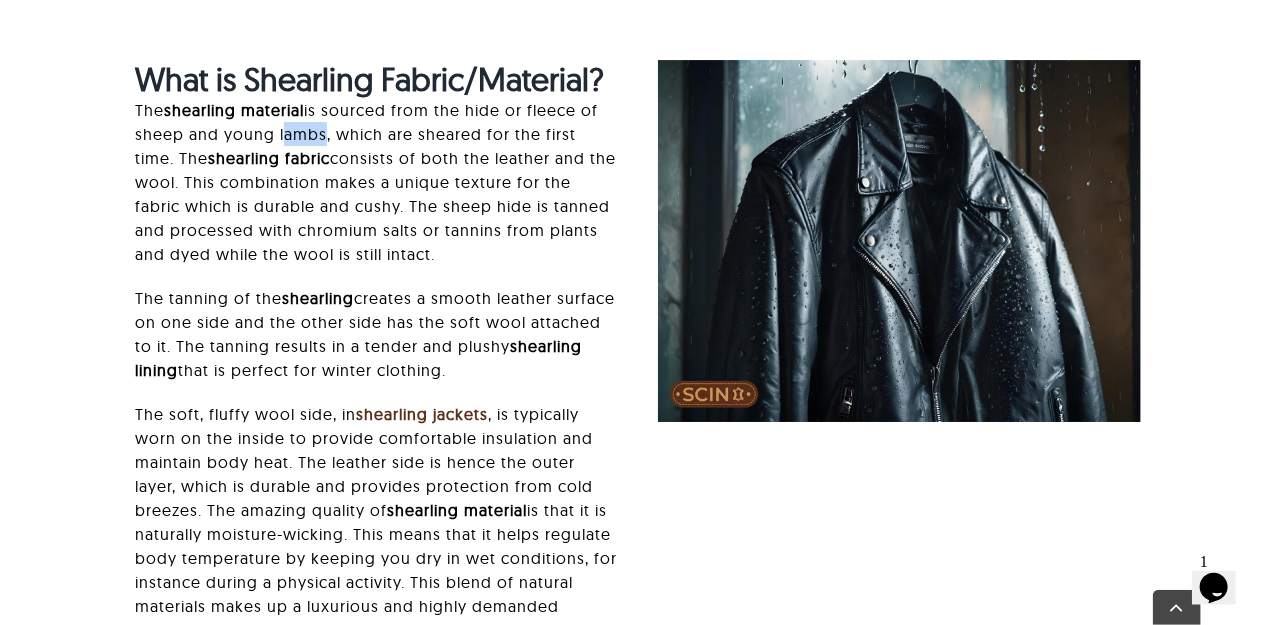 drag, startPoint x: 278, startPoint y: 107, endPoint x: 312, endPoint y: 107, distance: 34 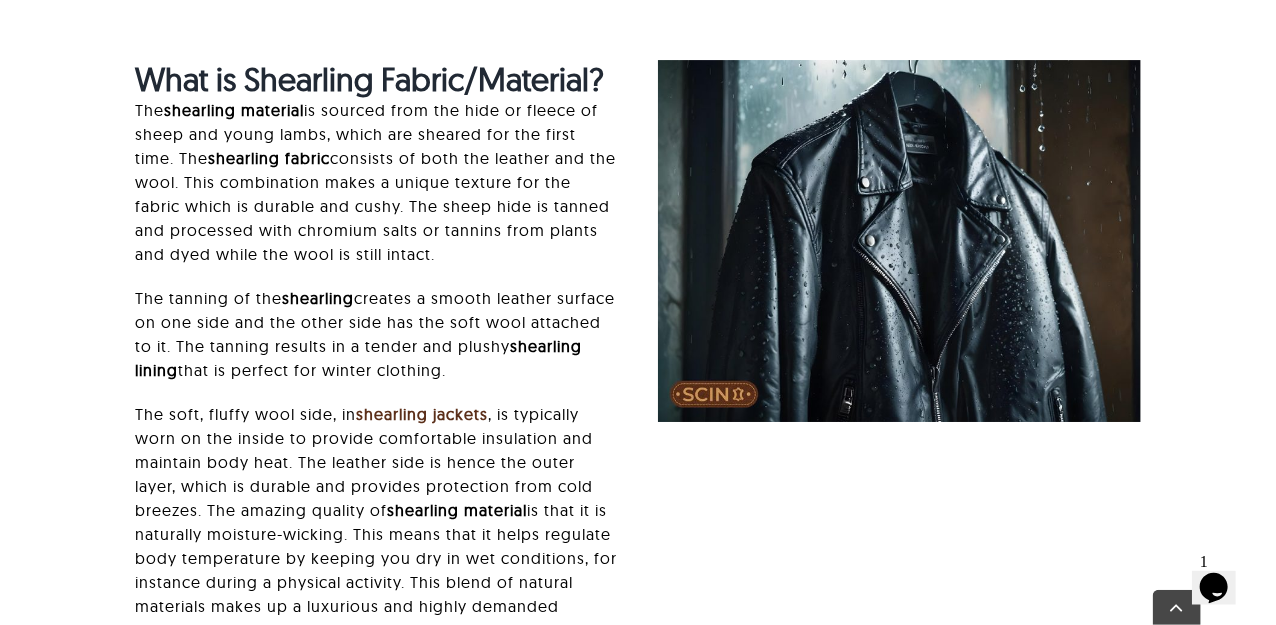 click on "The  shearling material  is sourced from the hide or fleece of sheep and young lambs, which are sheared for the first time. The  shearling fabric  consists of both the leather and the wool. This combination makes a unique texture for the fabric which is durable and cushy. The sheep hide is tanned and processed with chromium salts or tannins from plants and dyed while the wool is still intact." at bounding box center (376, 182) 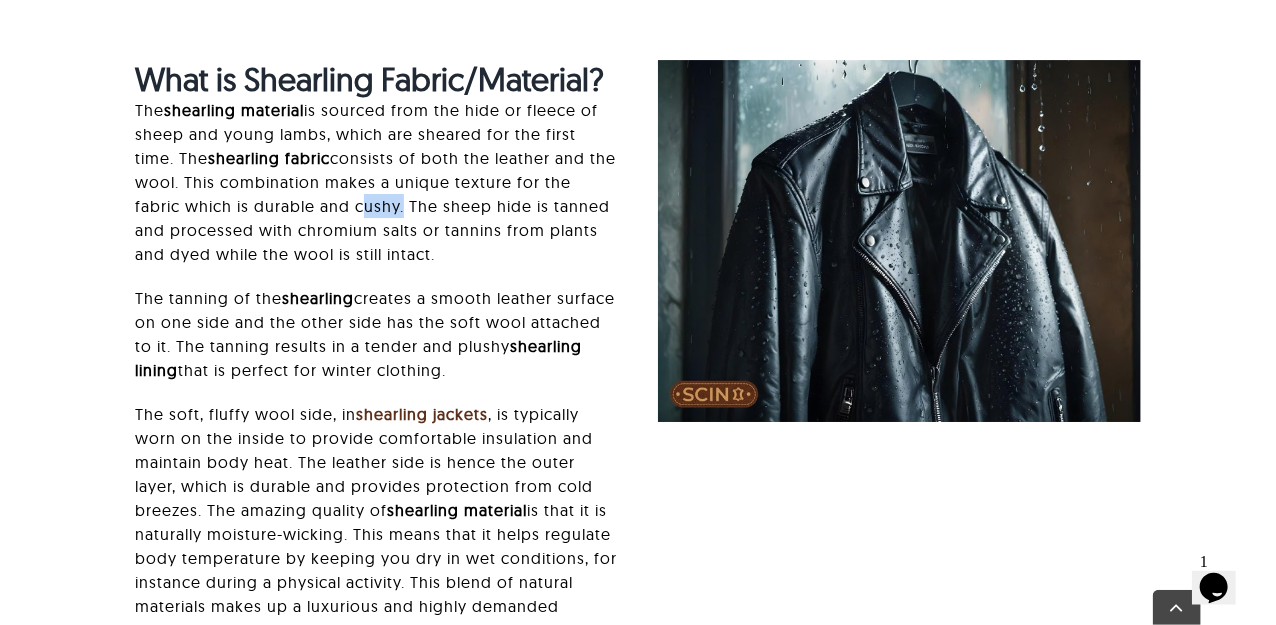drag, startPoint x: 309, startPoint y: 183, endPoint x: 347, endPoint y: 183, distance: 38 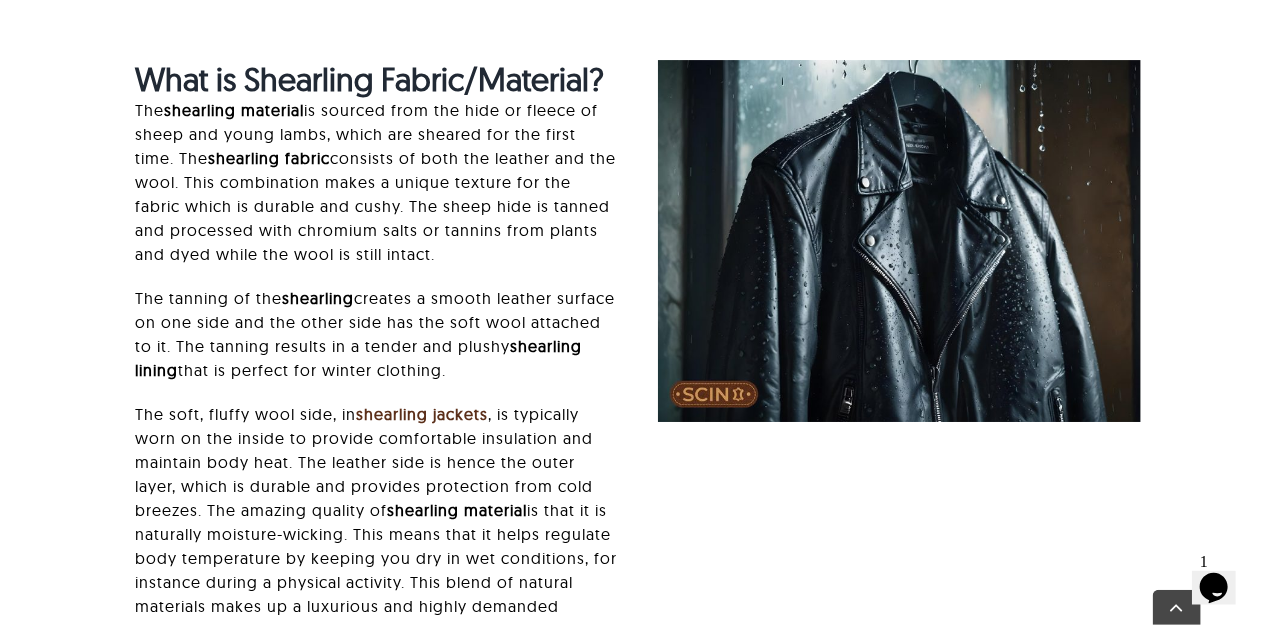 click on "The  shearling material  is sourced from the hide or fleece of sheep and young lambs, which are sheared for the first time. The  shearling fabric  consists of both the leather and the wool. This combination makes a unique texture for the fabric which is durable and cushy. The sheep hide is tanned and processed with chromium salts or tannins from plants and dyed while the wool is still intact." at bounding box center (376, 182) 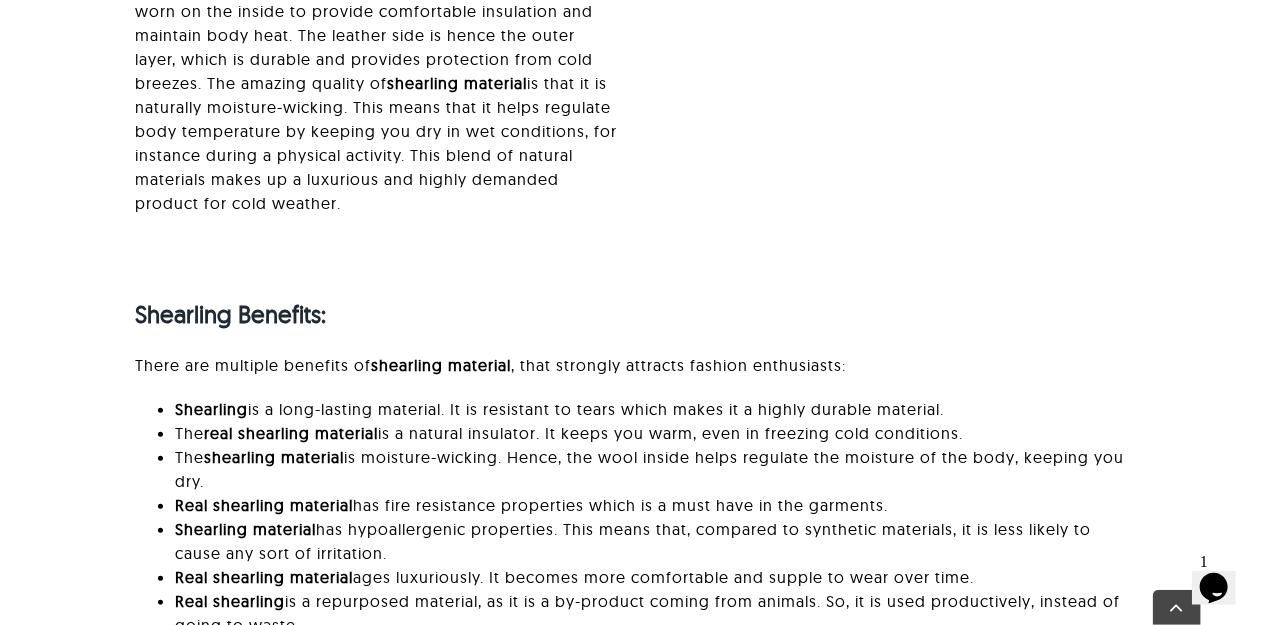 scroll, scrollTop: 3508, scrollLeft: 0, axis: vertical 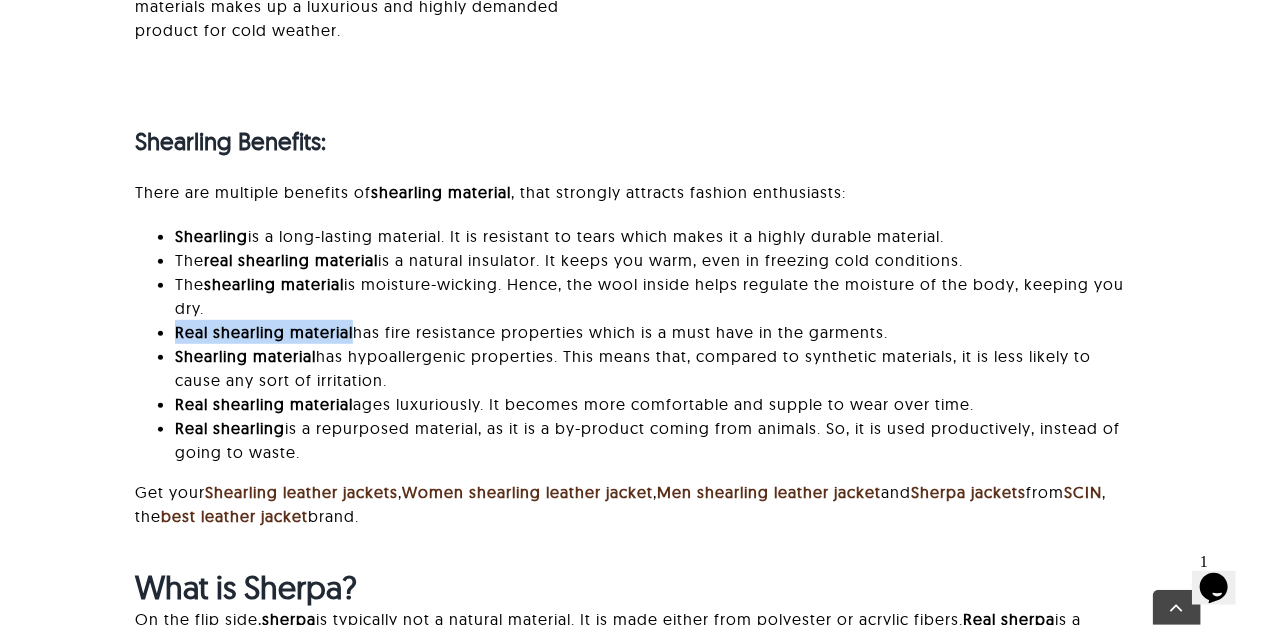 drag, startPoint x: 171, startPoint y: 302, endPoint x: 352, endPoint y: 305, distance: 181.02486 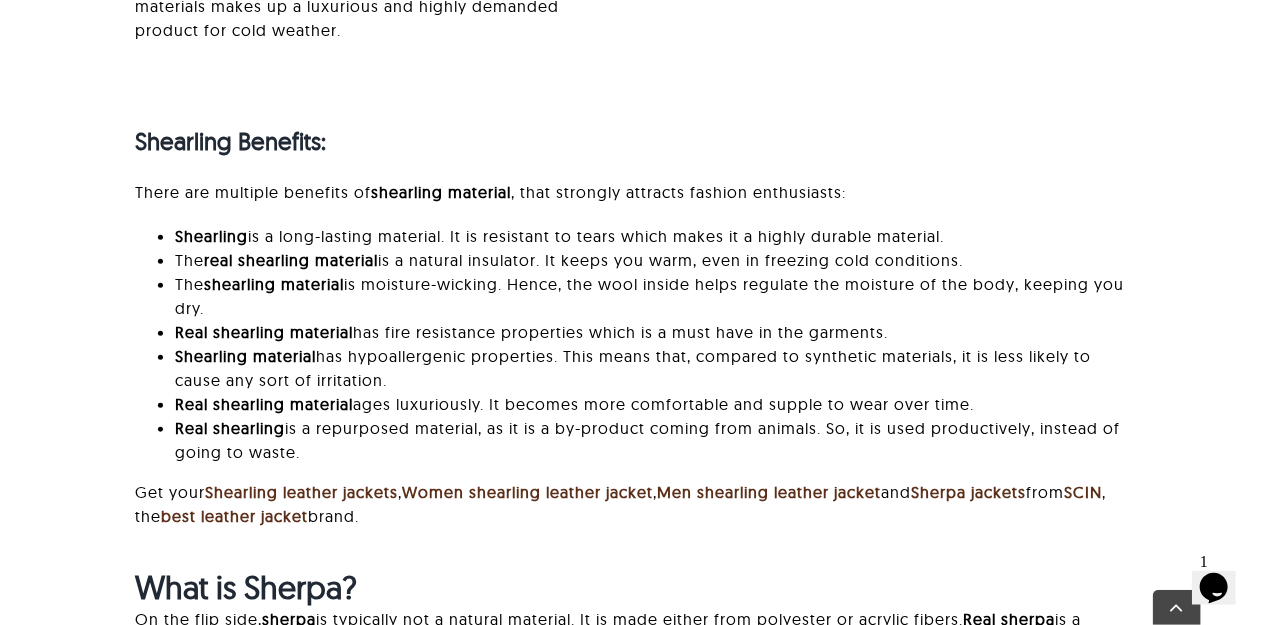 click on "Shearling material  has hypoallergenic properties. This means that, compared to synthetic materials, it is less likely to cause any sort of irritation." at bounding box center (658, 368) 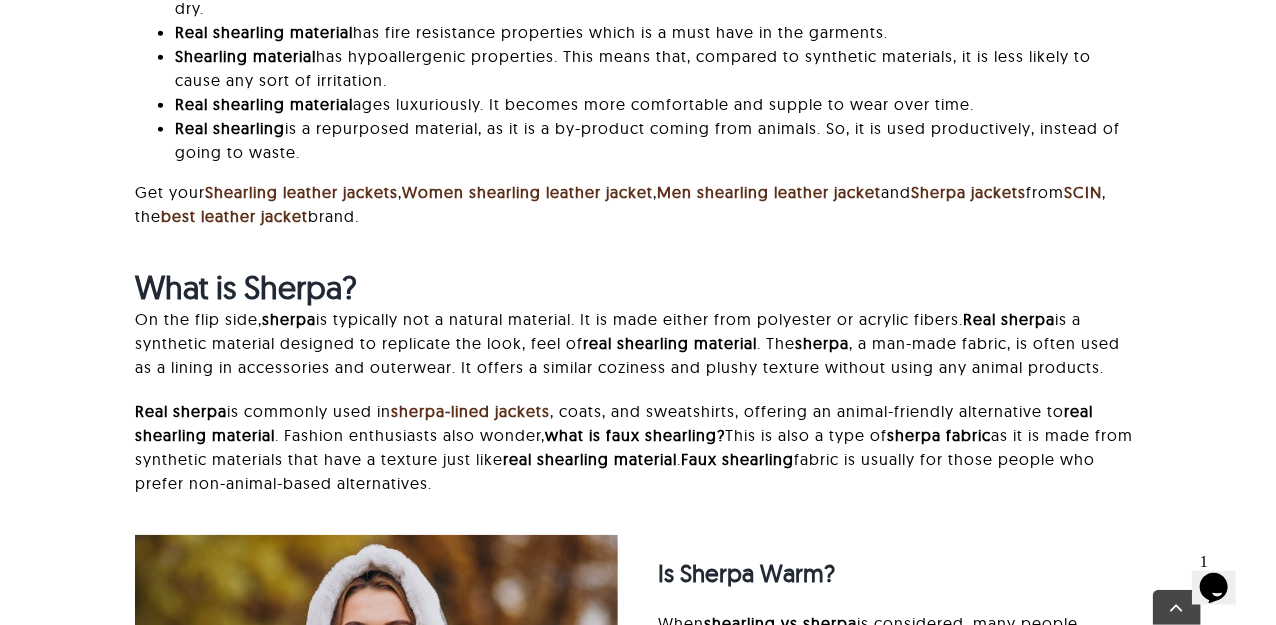 scroll, scrollTop: 4007, scrollLeft: 0, axis: vertical 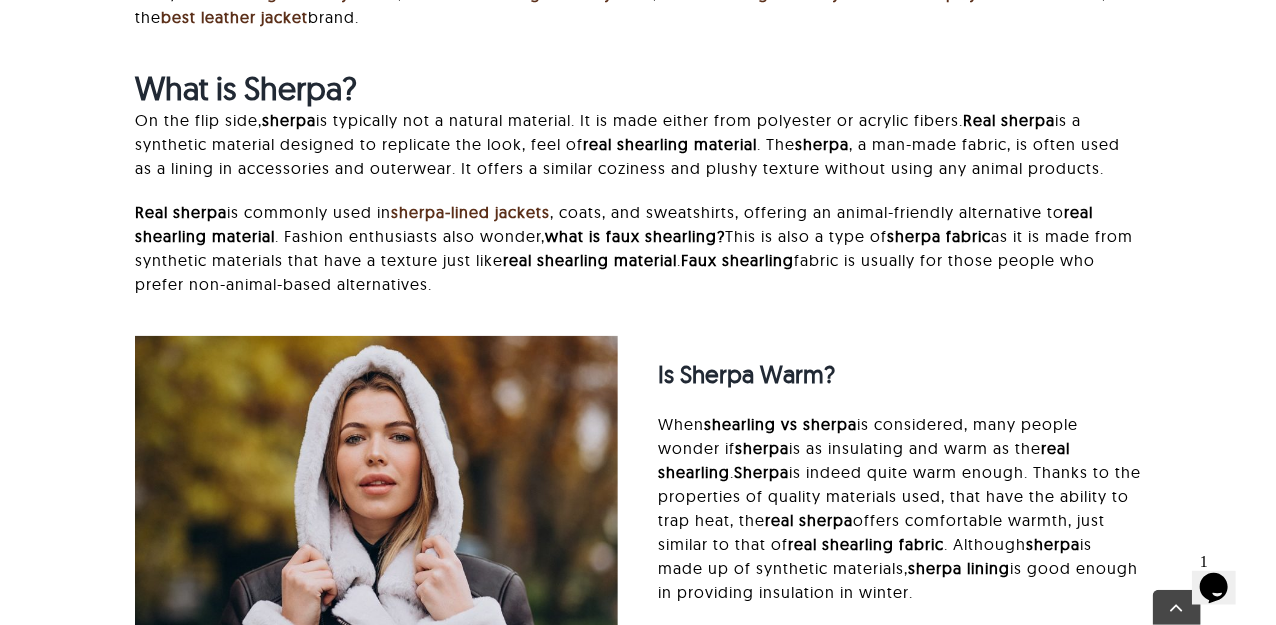click on "real shearling material" at bounding box center (590, 260) 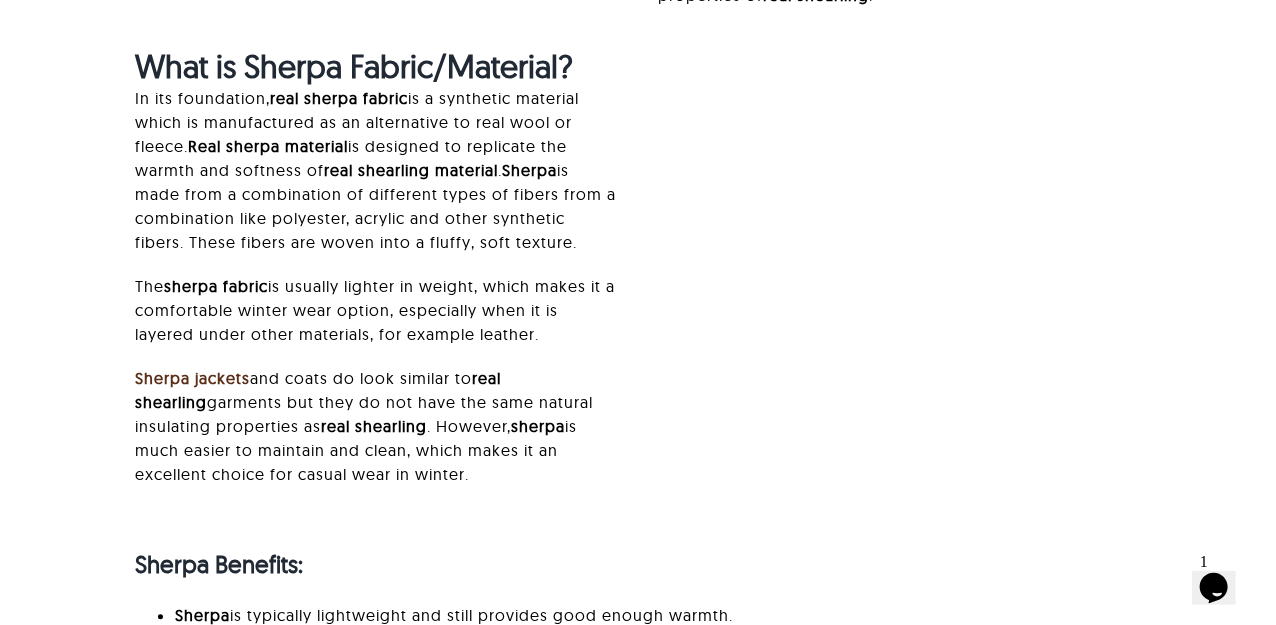 scroll, scrollTop: 4807, scrollLeft: 0, axis: vertical 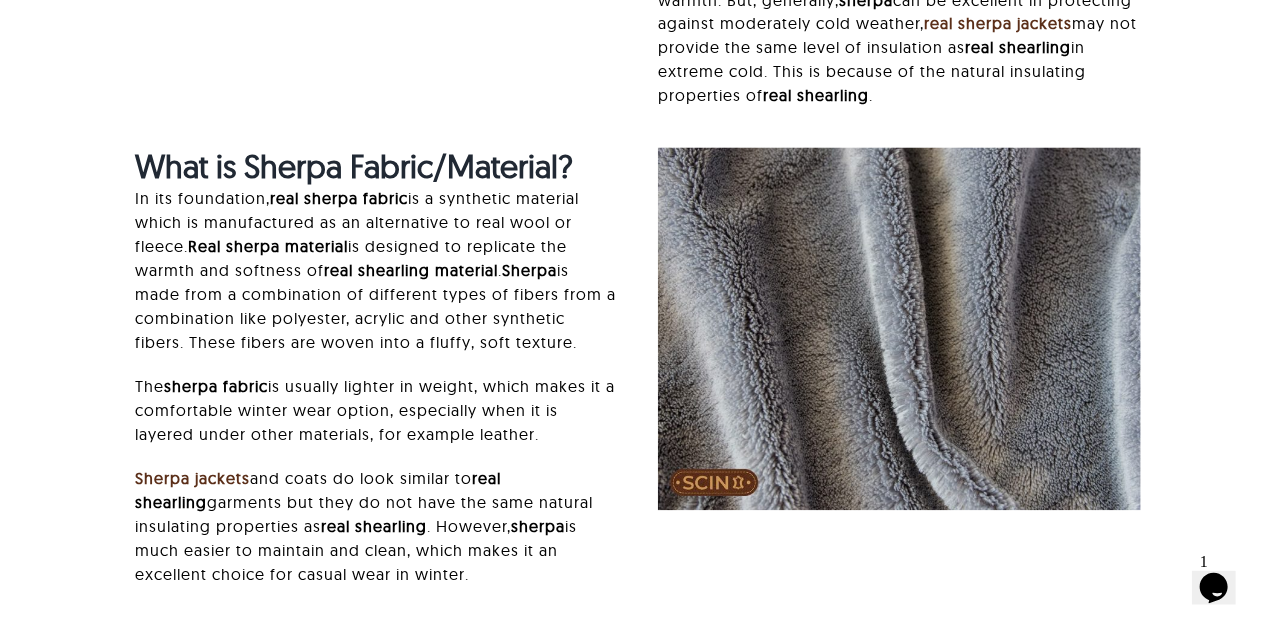 click at bounding box center (899, 329) 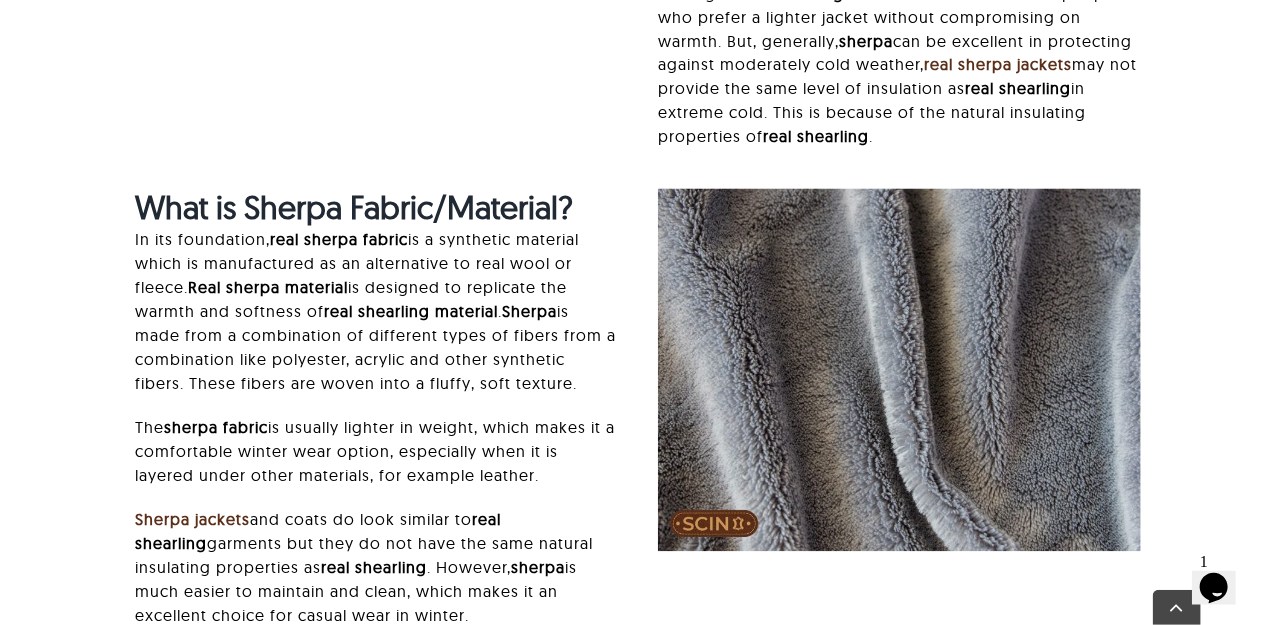 scroll, scrollTop: 4807, scrollLeft: 0, axis: vertical 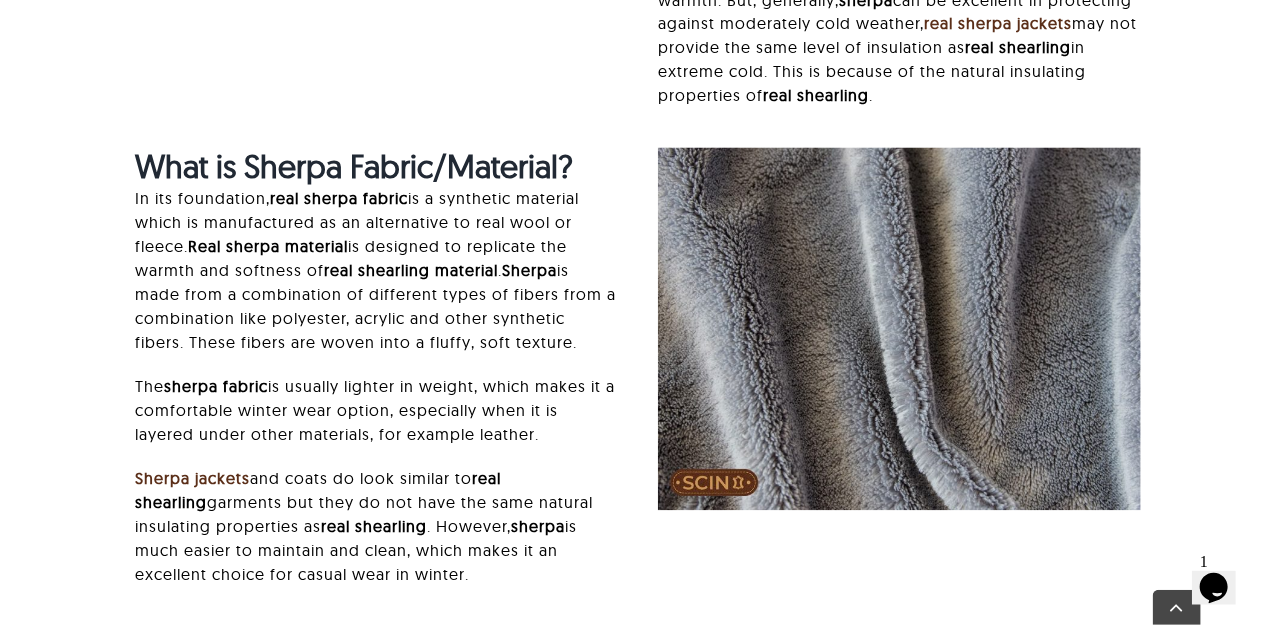 click on "What is Sherpa Fabric/Material?
In its foundation,  real sherpa fabric  is a synthetic material which is manufactured as an alternative to real wool or fleece.  Real sherpa material  is designed to replicate the warmth and softness of  real shearling material .  Sherpa  is made from a combination of different types of fibers from a combination like polyester, acrylic and other synthetic fibers. These fibers are woven into a fluffy, soft texture.
The  sherpa fabric  is usually lighter in weight, which makes it a comfortable winter wear option, especially when it is layered under other materials, for example leather.
Sherpa jackets  and coats do look similar to  real shearling  garments but they do not have the same natural insulating properties as  real shearling . However,  sherpa  is much easier to maintain and clean, which makes it an excellent choice for casual wear in winter." at bounding box center (638, 387) 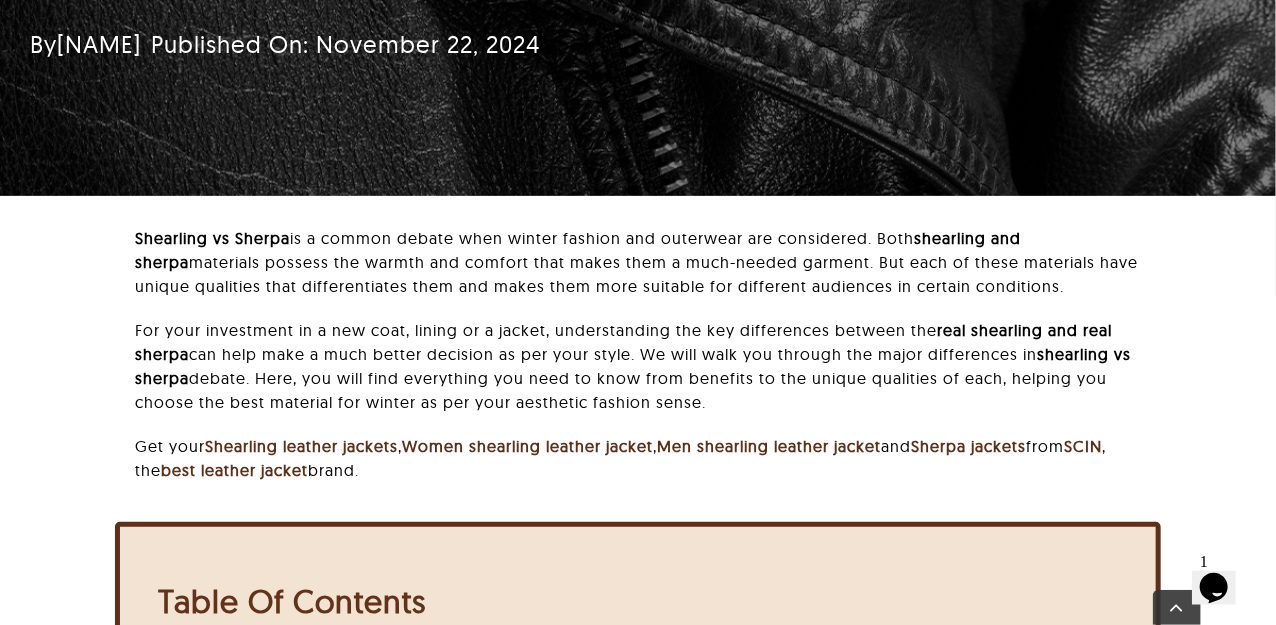 scroll, scrollTop: 500, scrollLeft: 0, axis: vertical 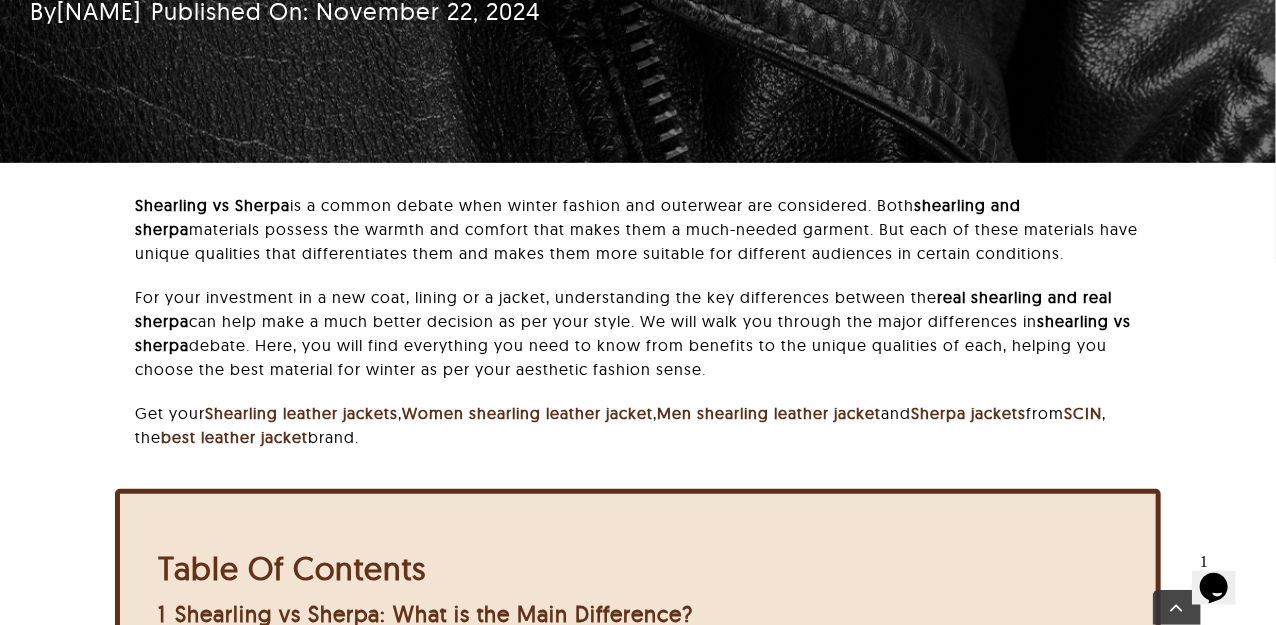 drag, startPoint x: 136, startPoint y: 204, endPoint x: 469, endPoint y: 454, distance: 416.40005 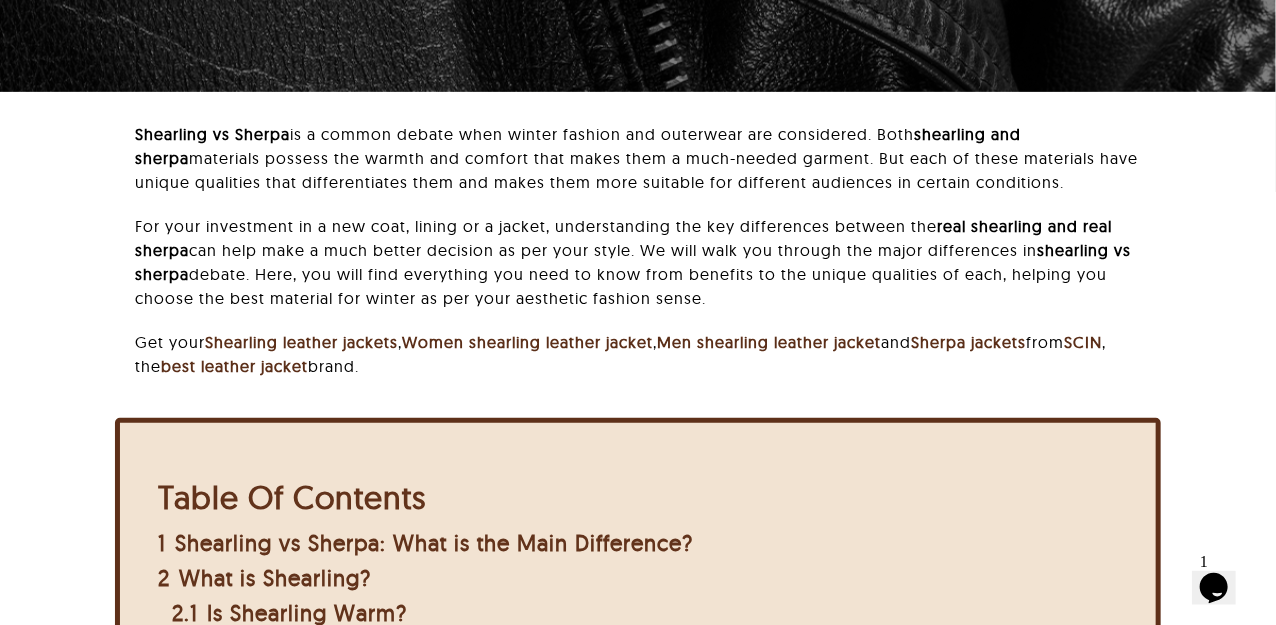 scroll, scrollTop: 0, scrollLeft: 0, axis: both 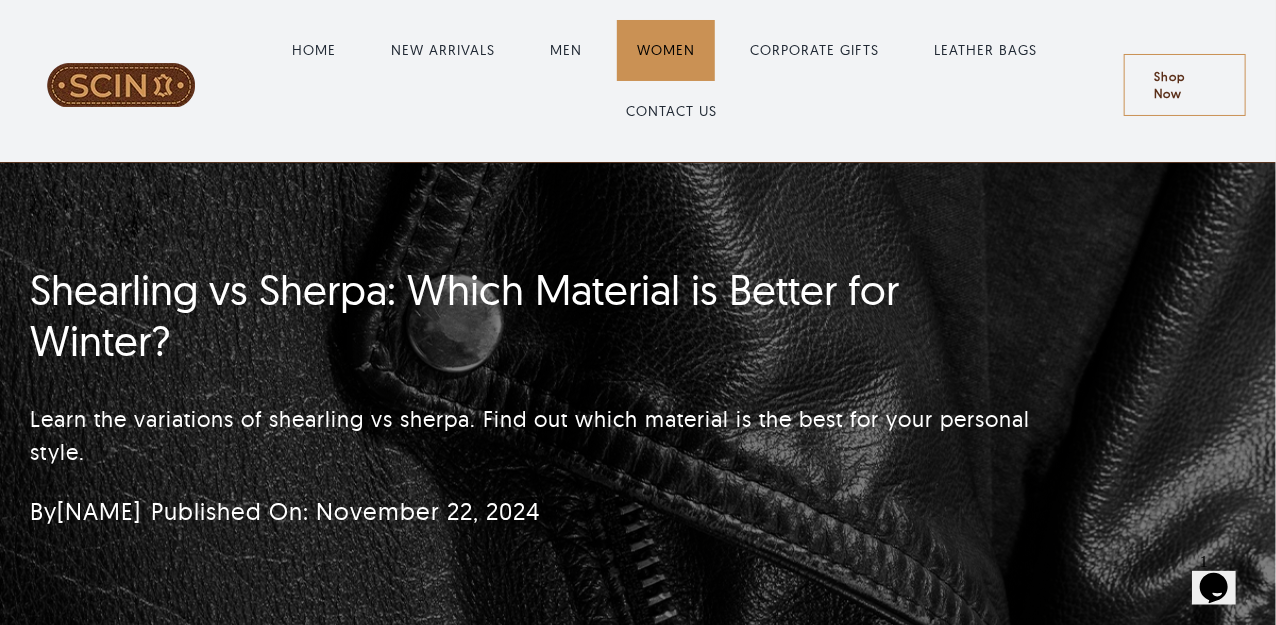 click on "WOMEN" at bounding box center [666, 50] 